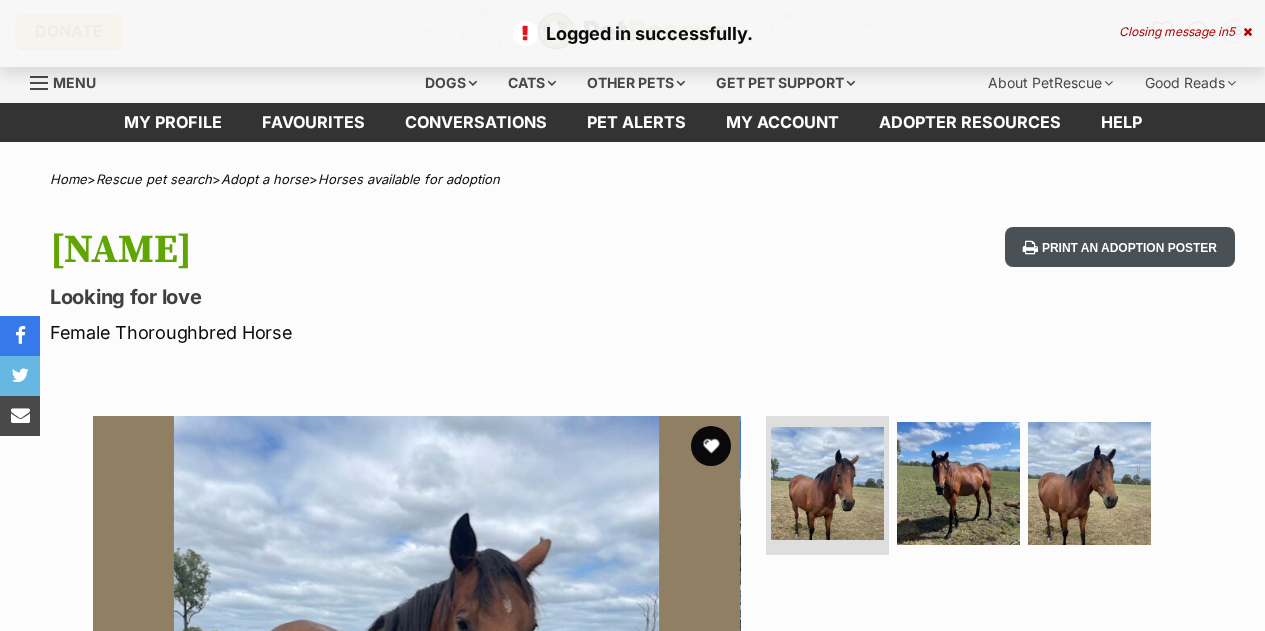 scroll, scrollTop: 0, scrollLeft: 0, axis: both 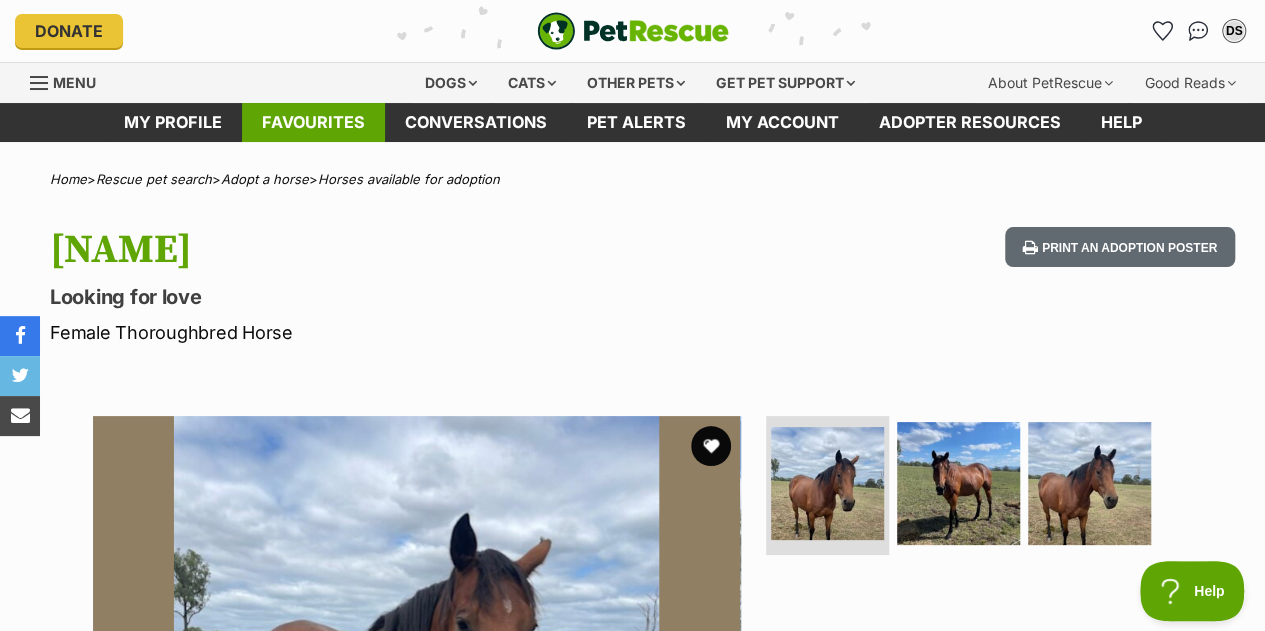click on "Favourites" at bounding box center [313, 122] 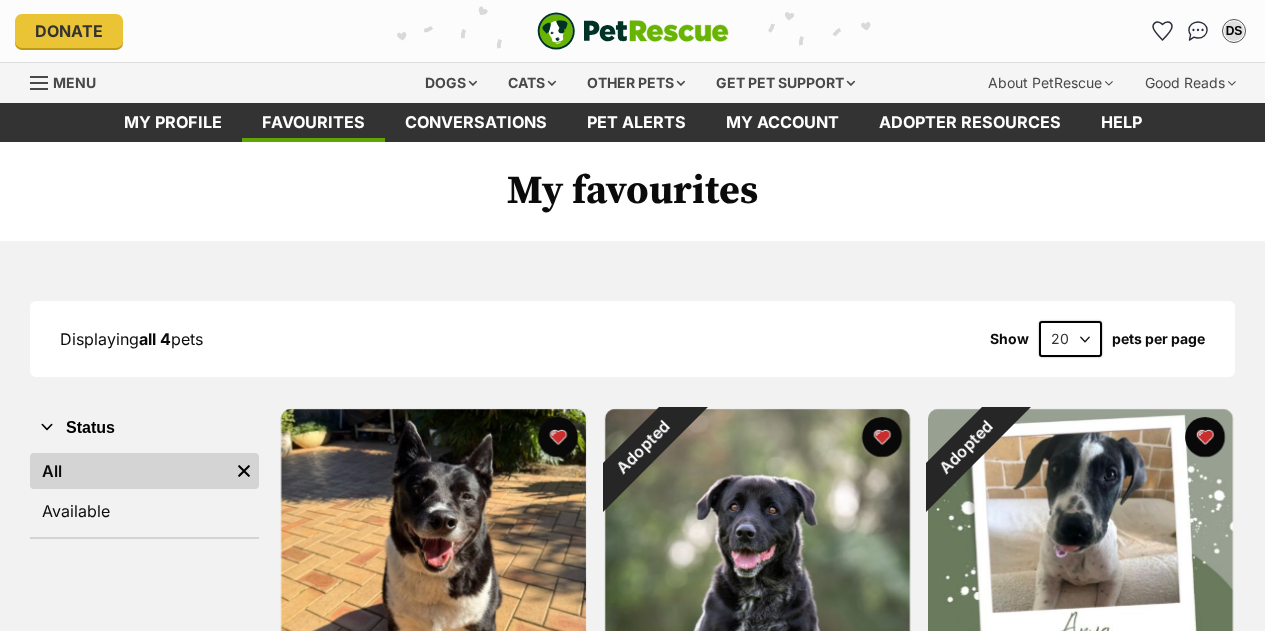 scroll, scrollTop: 0, scrollLeft: 0, axis: both 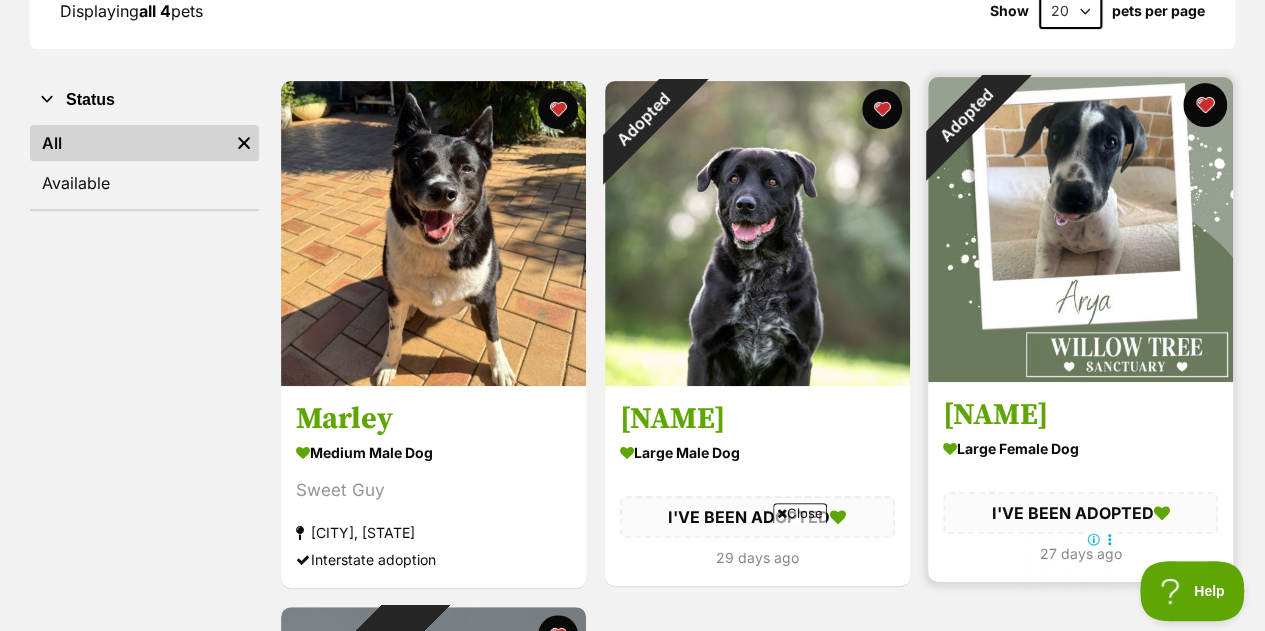 click at bounding box center (1205, 105) 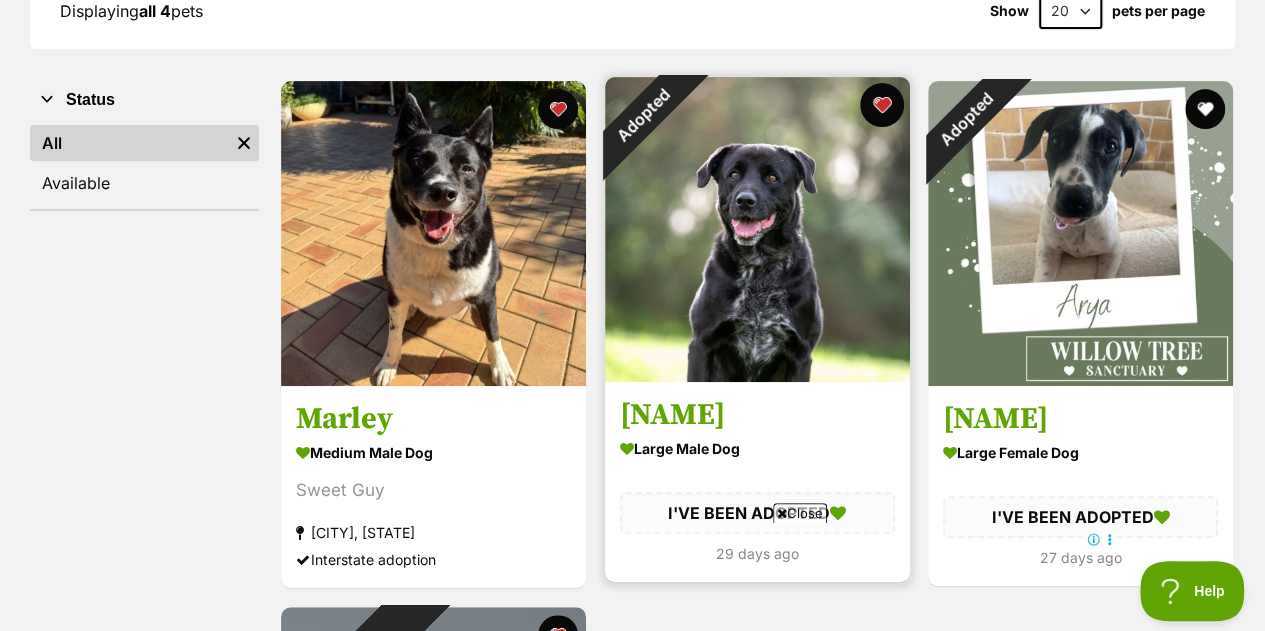 click at bounding box center (881, 105) 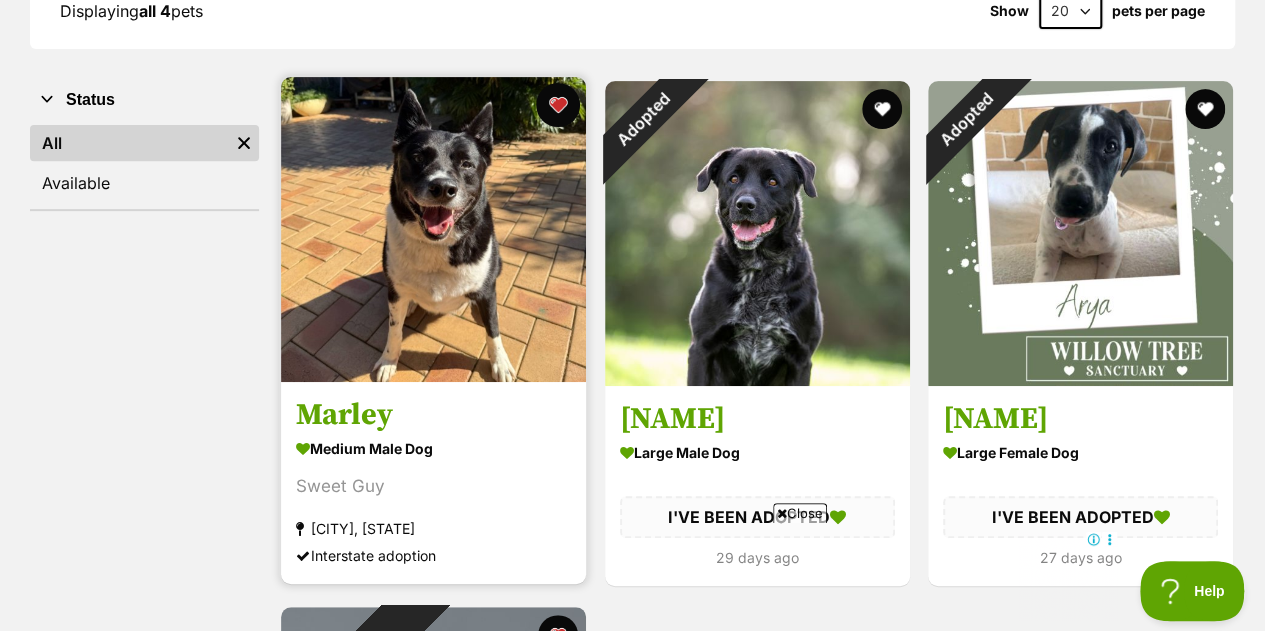 click at bounding box center [558, 105] 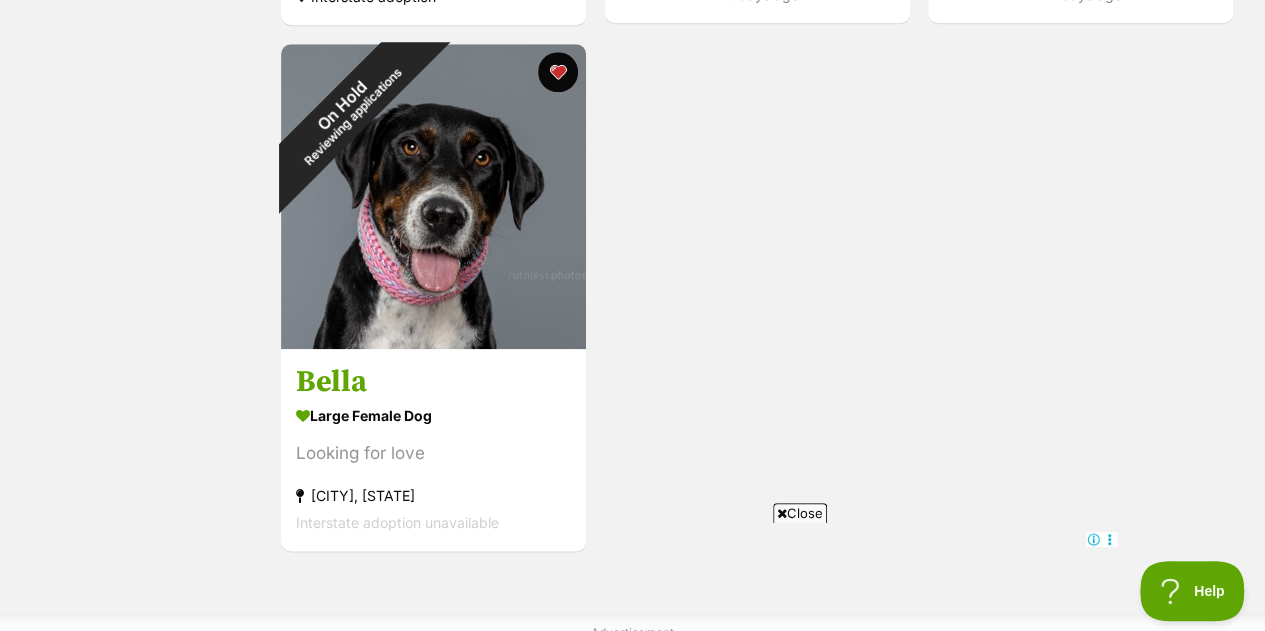 scroll, scrollTop: 894, scrollLeft: 0, axis: vertical 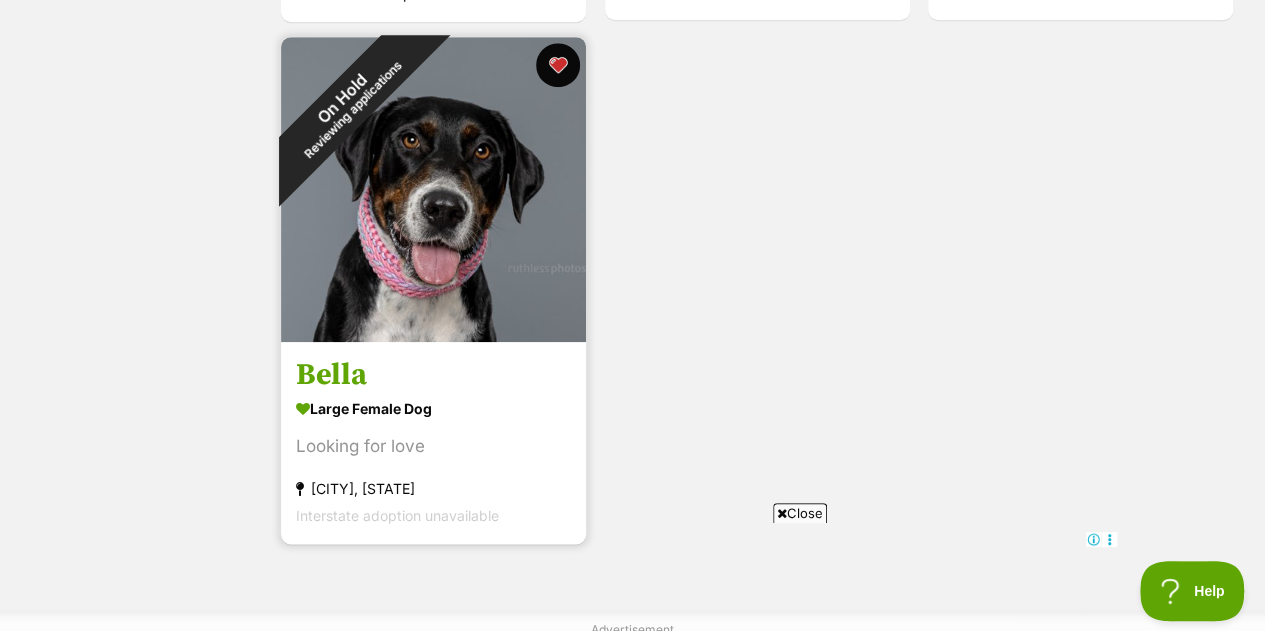 click at bounding box center [558, 65] 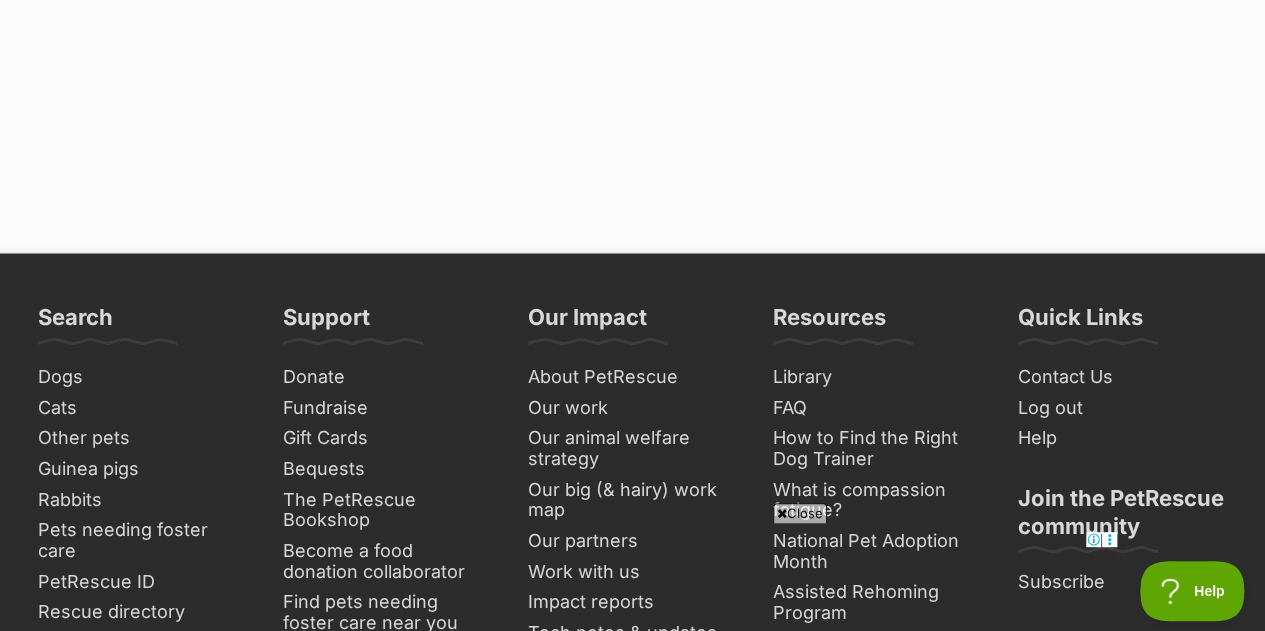 scroll, scrollTop: 0, scrollLeft: 0, axis: both 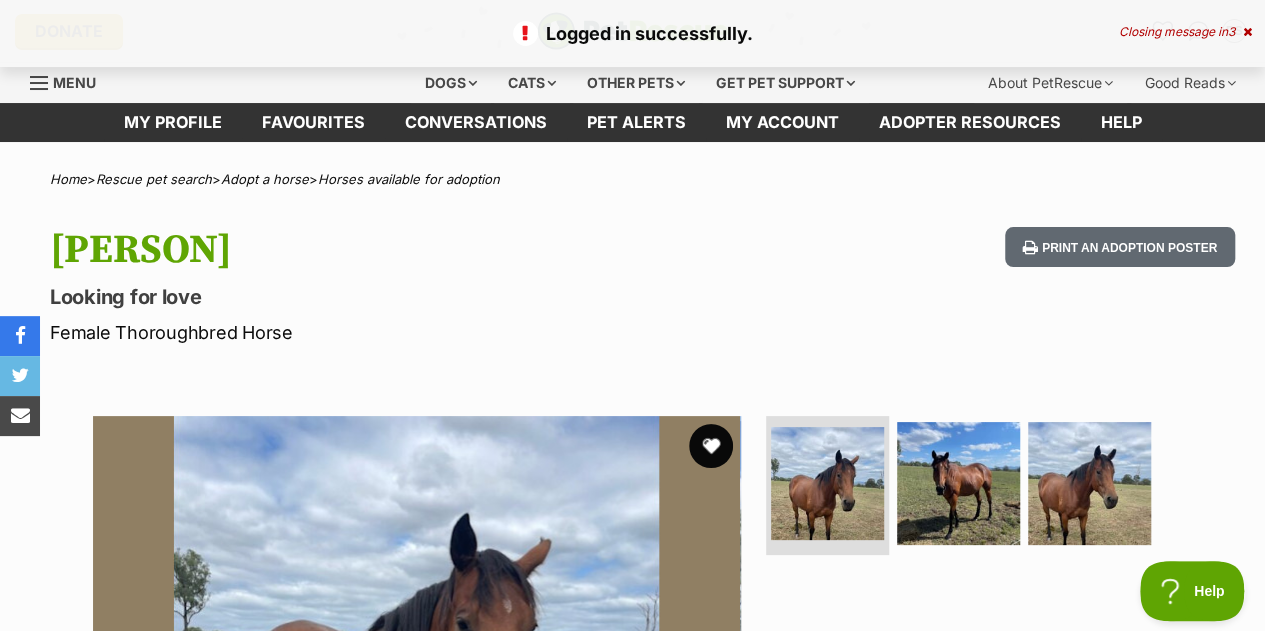 click at bounding box center [711, 446] 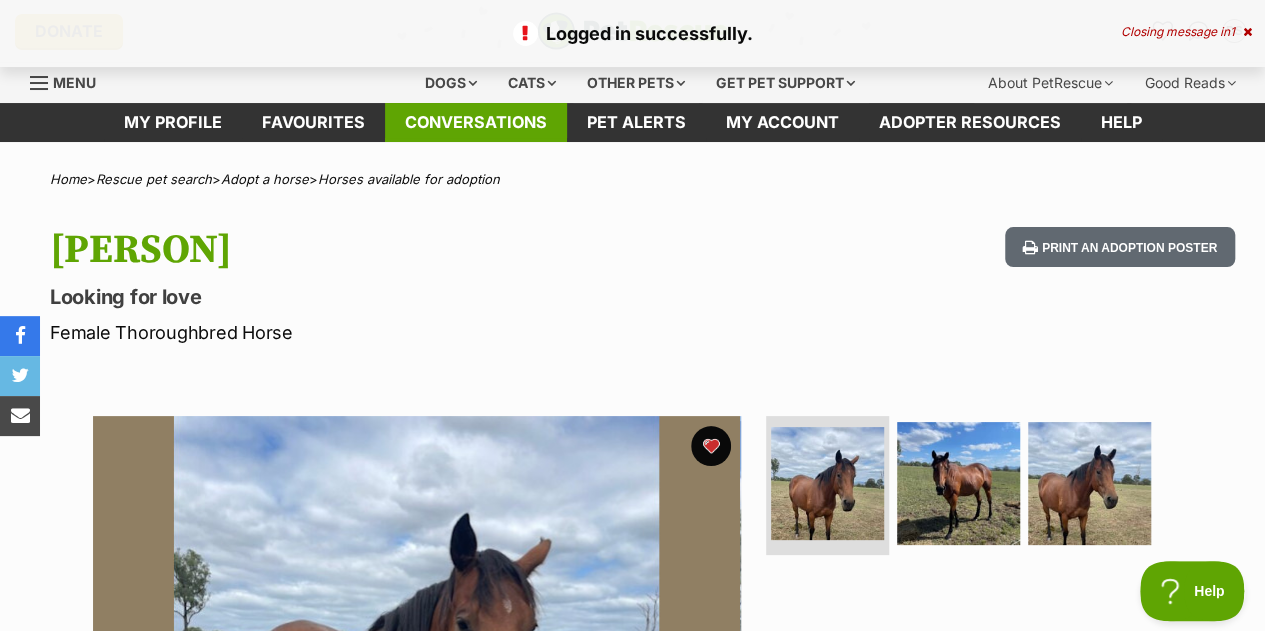 scroll, scrollTop: 0, scrollLeft: 0, axis: both 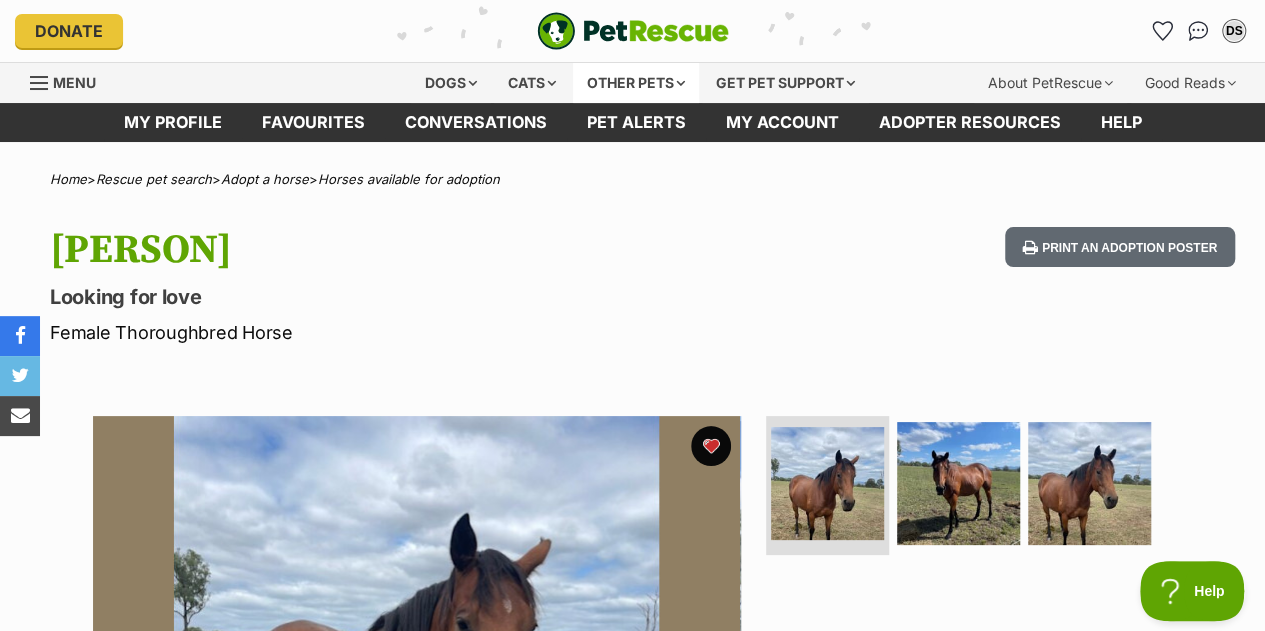click on "Other pets" at bounding box center [636, 83] 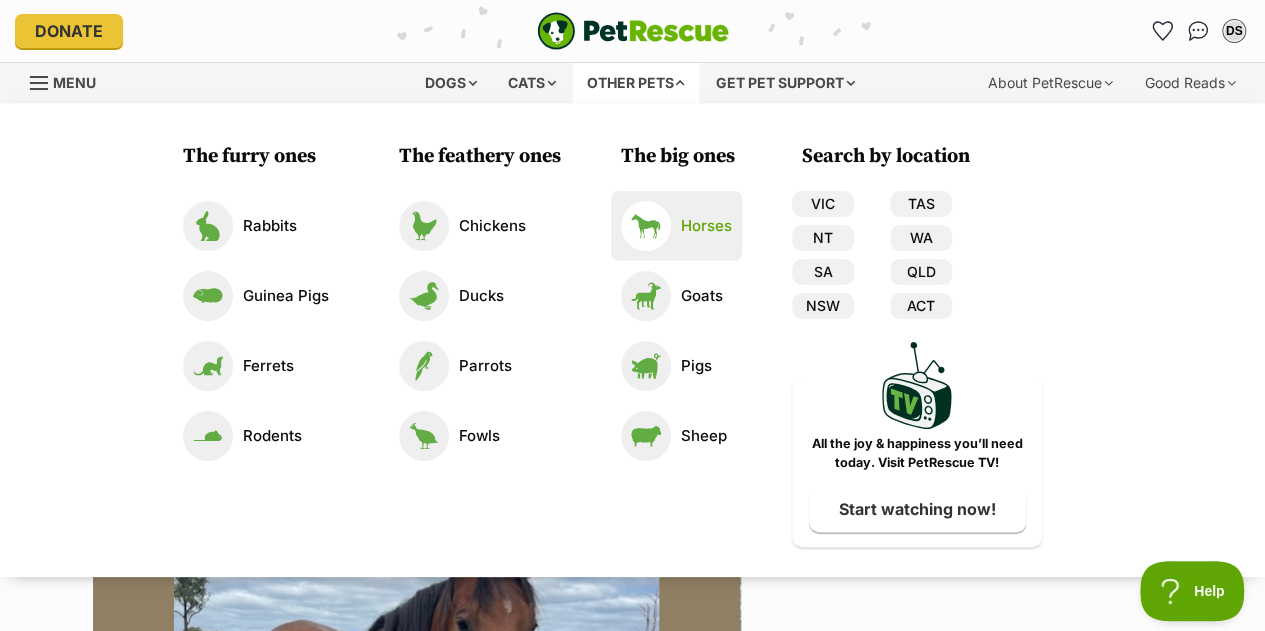 click on "Horses" at bounding box center (676, 226) 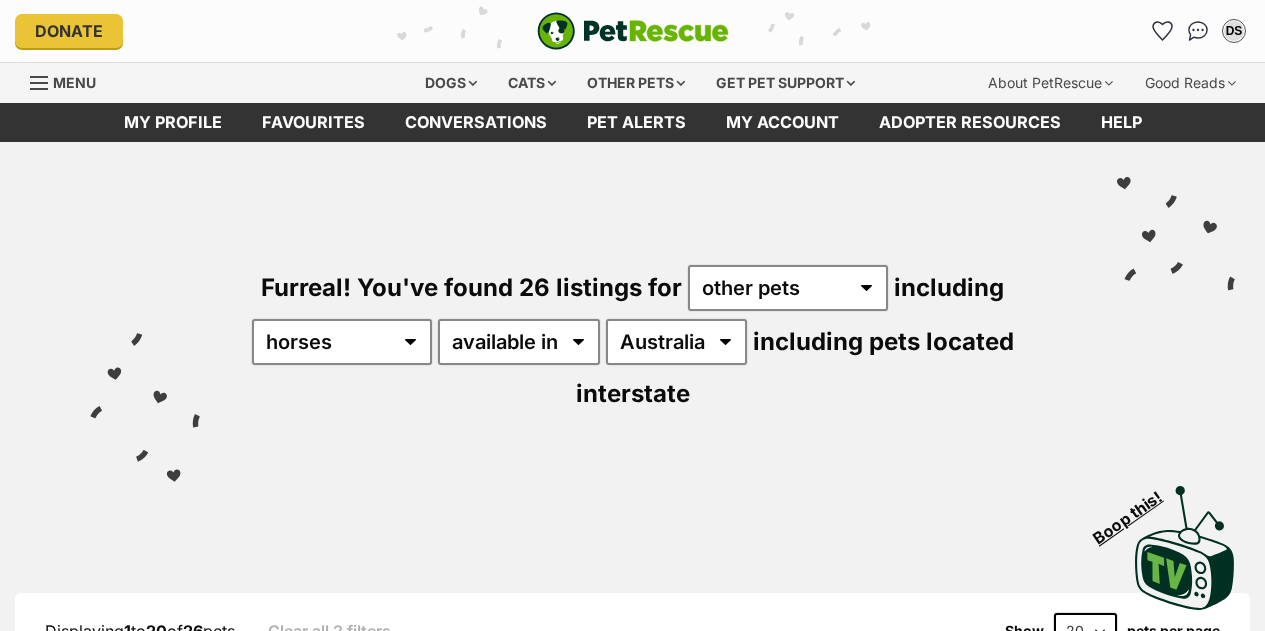 scroll, scrollTop: 0, scrollLeft: 0, axis: both 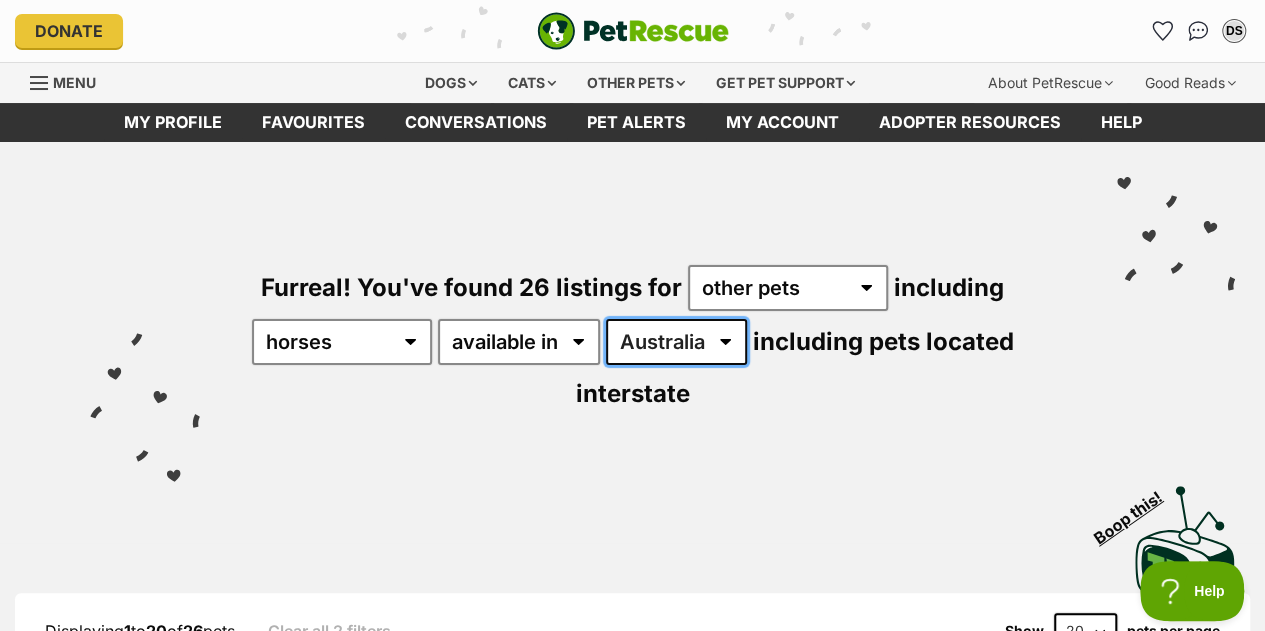 click on "Australia
NSW
QLD
VIC
WA" at bounding box center (676, 342) 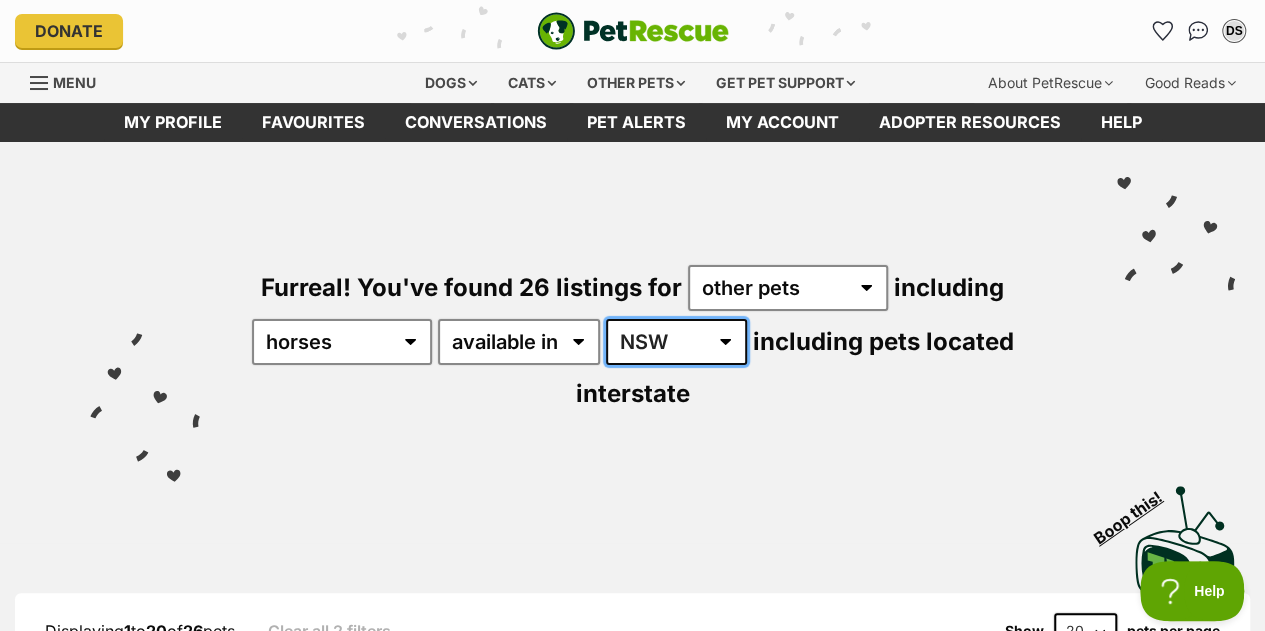 click on "Australia
NSW
QLD
VIC
WA" at bounding box center [676, 342] 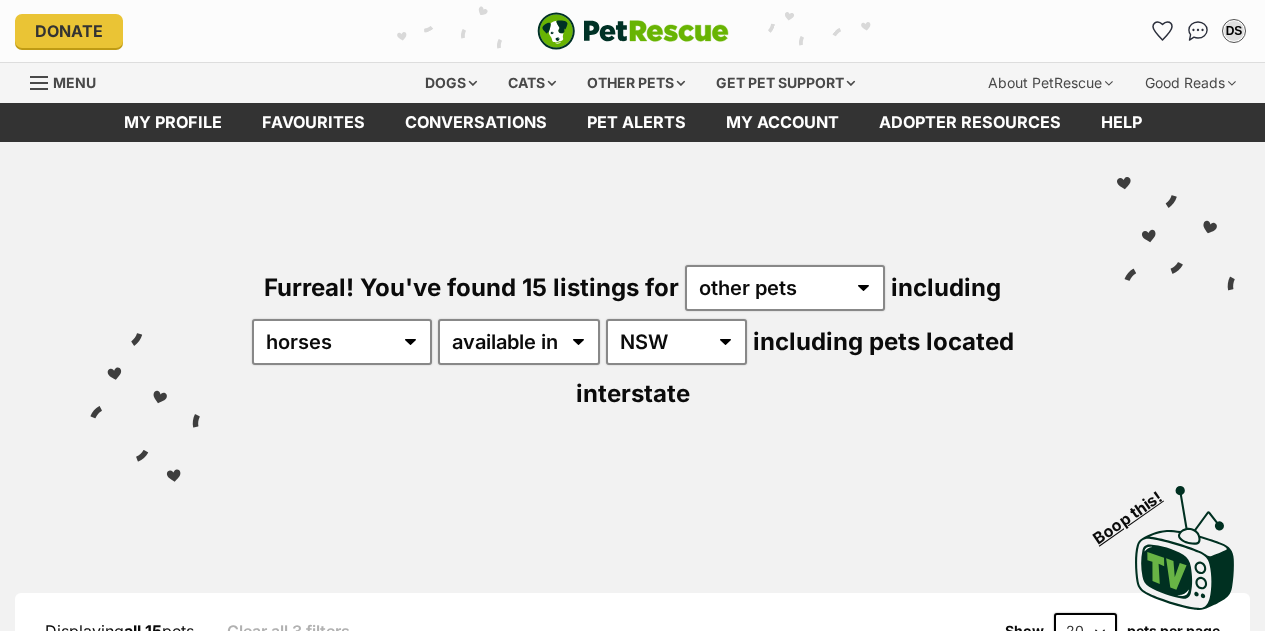 scroll, scrollTop: 0, scrollLeft: 0, axis: both 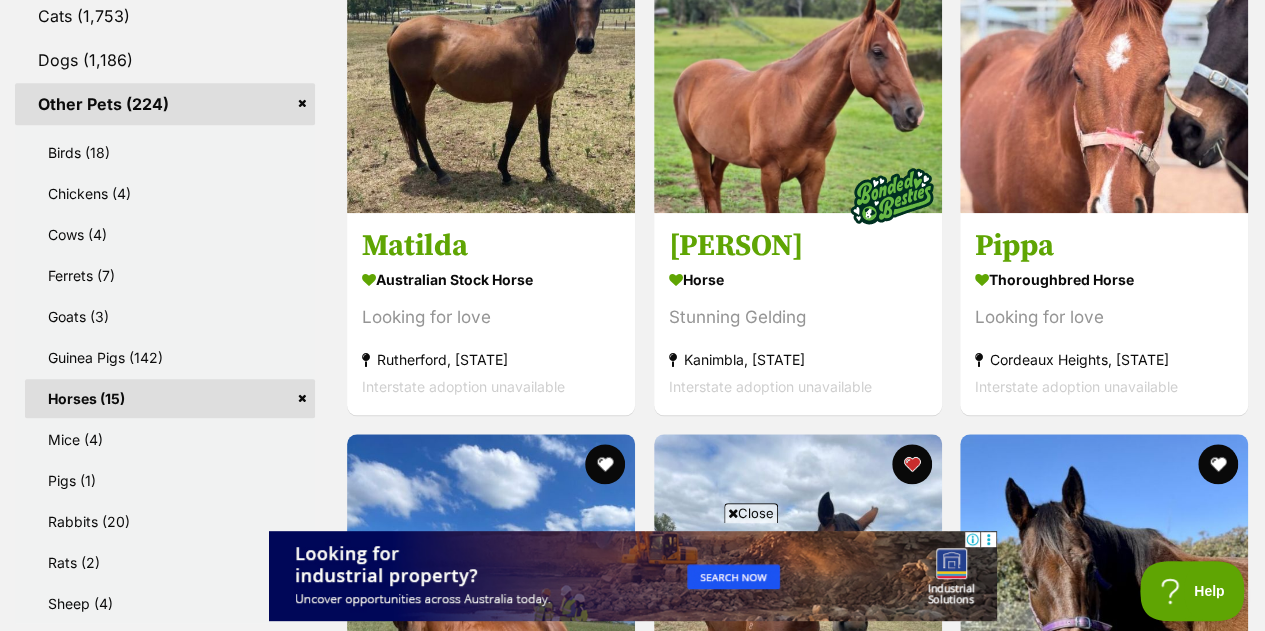 drag, startPoint x: 1264, startPoint y: 134, endPoint x: 1279, endPoint y: 46, distance: 89.26926 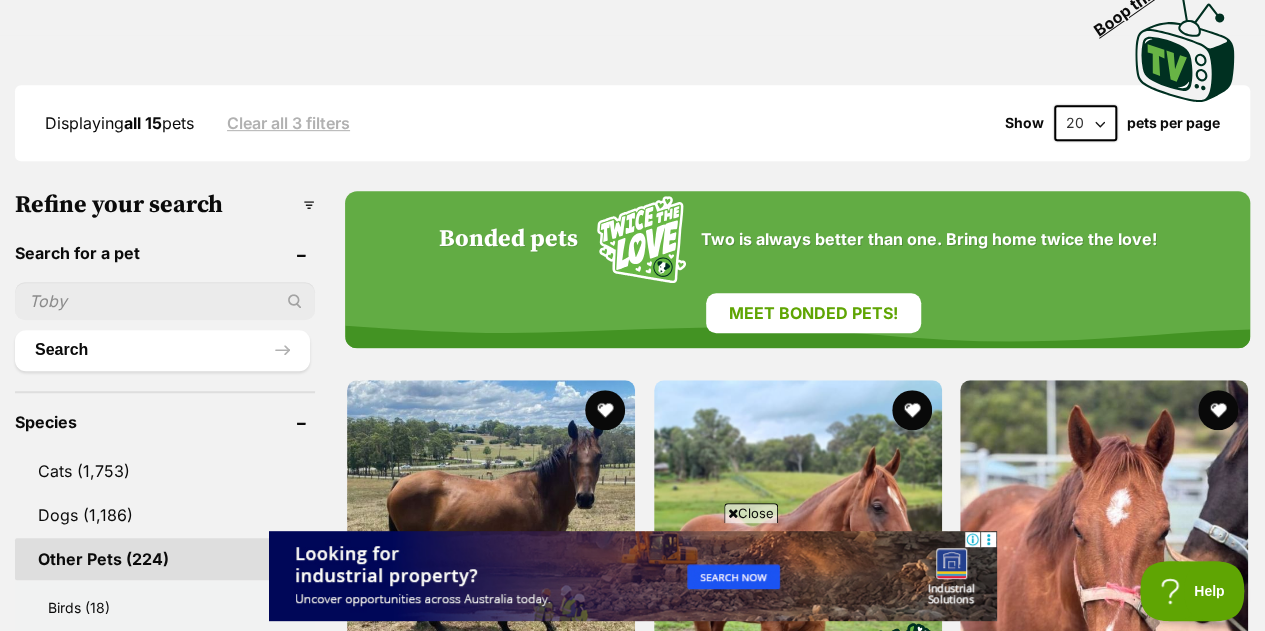 scroll, scrollTop: 502, scrollLeft: 0, axis: vertical 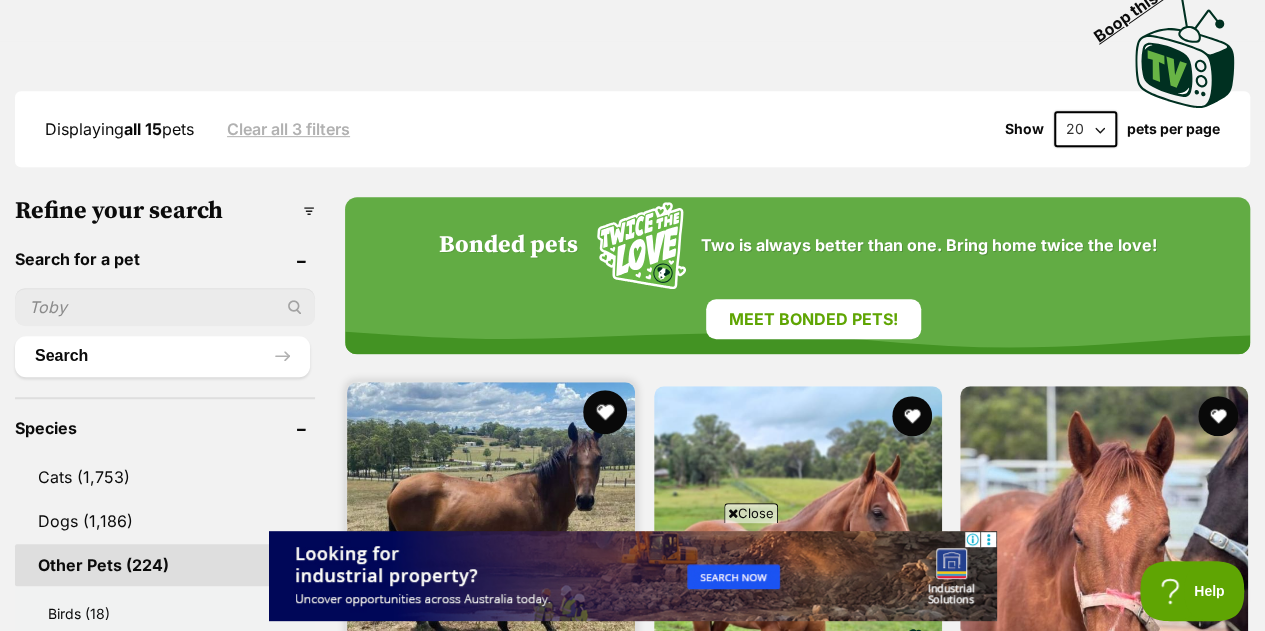 click at bounding box center [605, 412] 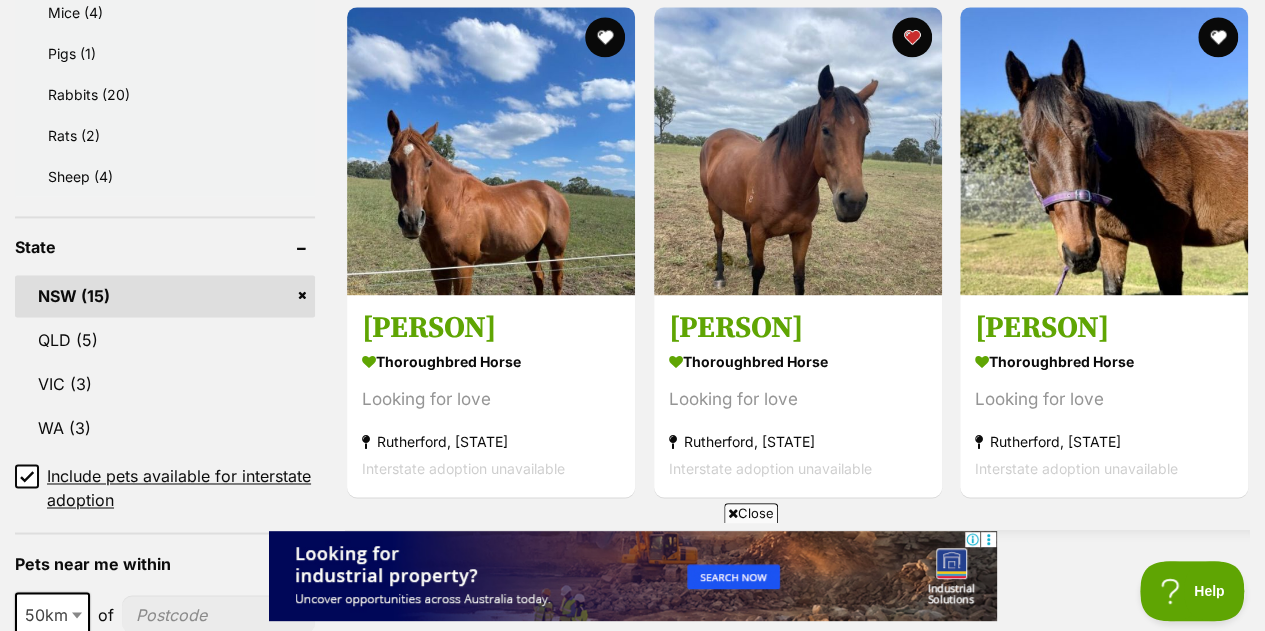 scroll, scrollTop: 1402, scrollLeft: 0, axis: vertical 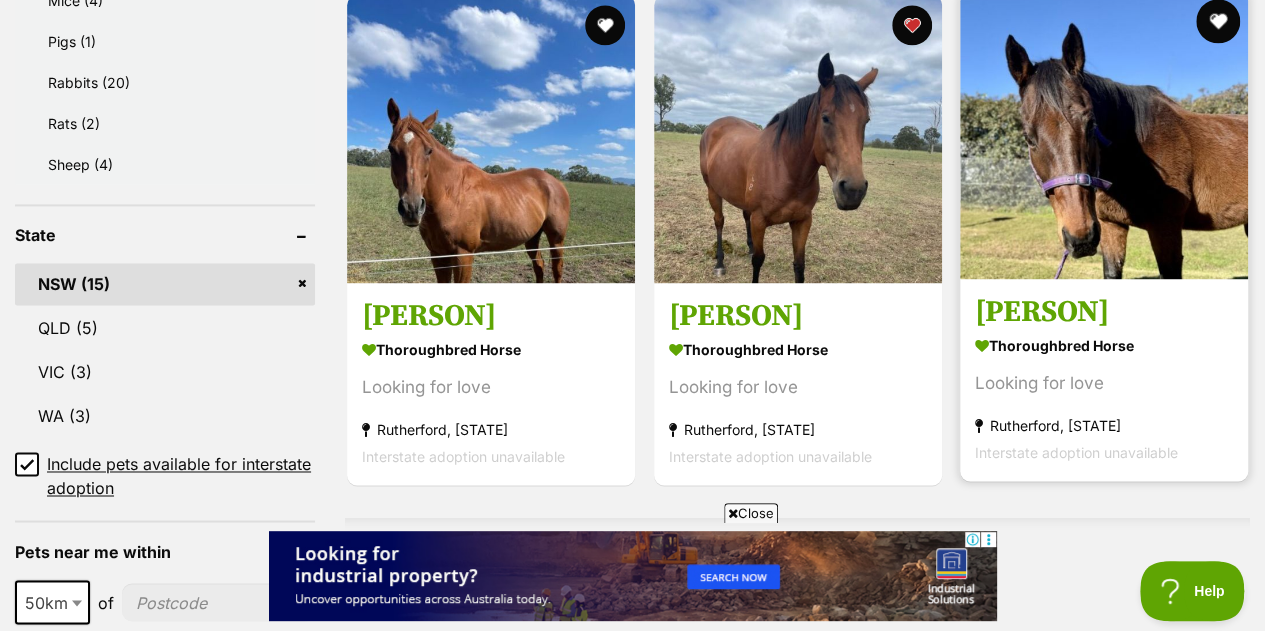 click at bounding box center [1218, 21] 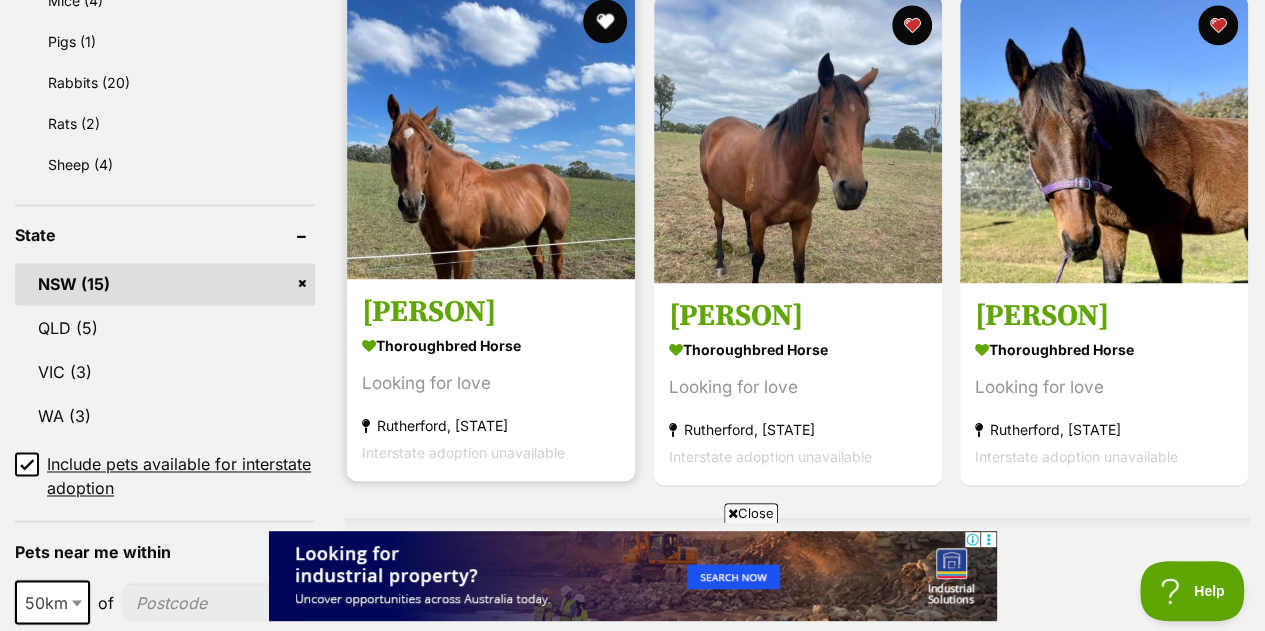 click at bounding box center (605, 21) 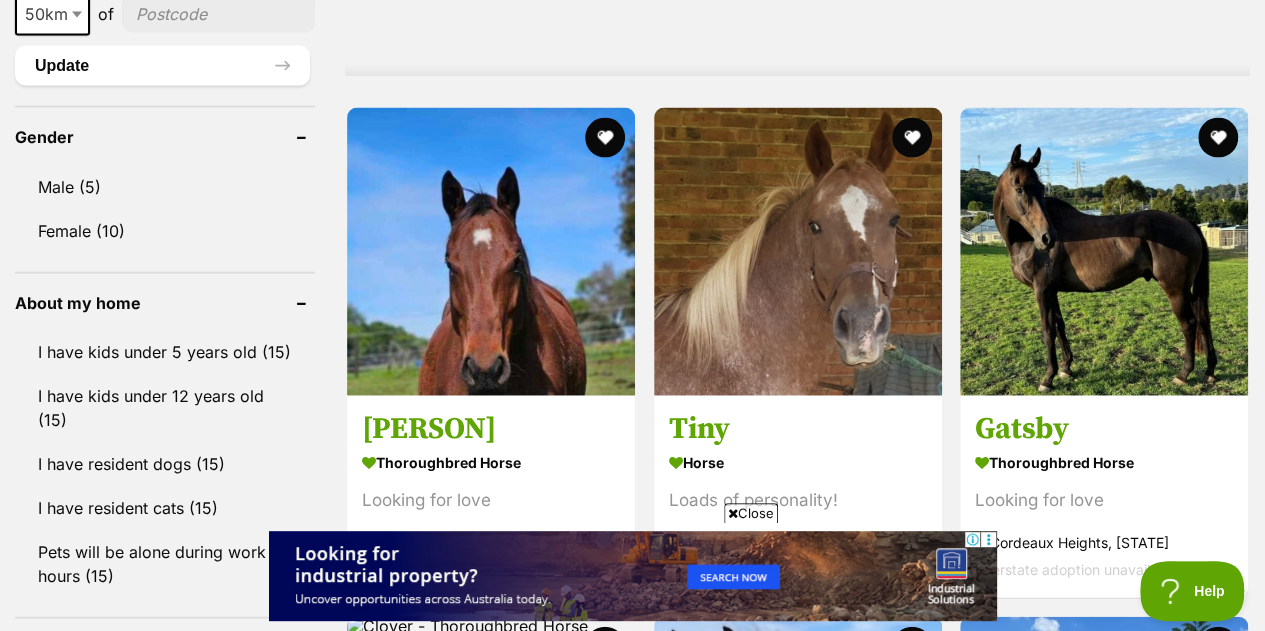 scroll, scrollTop: 2124, scrollLeft: 0, axis: vertical 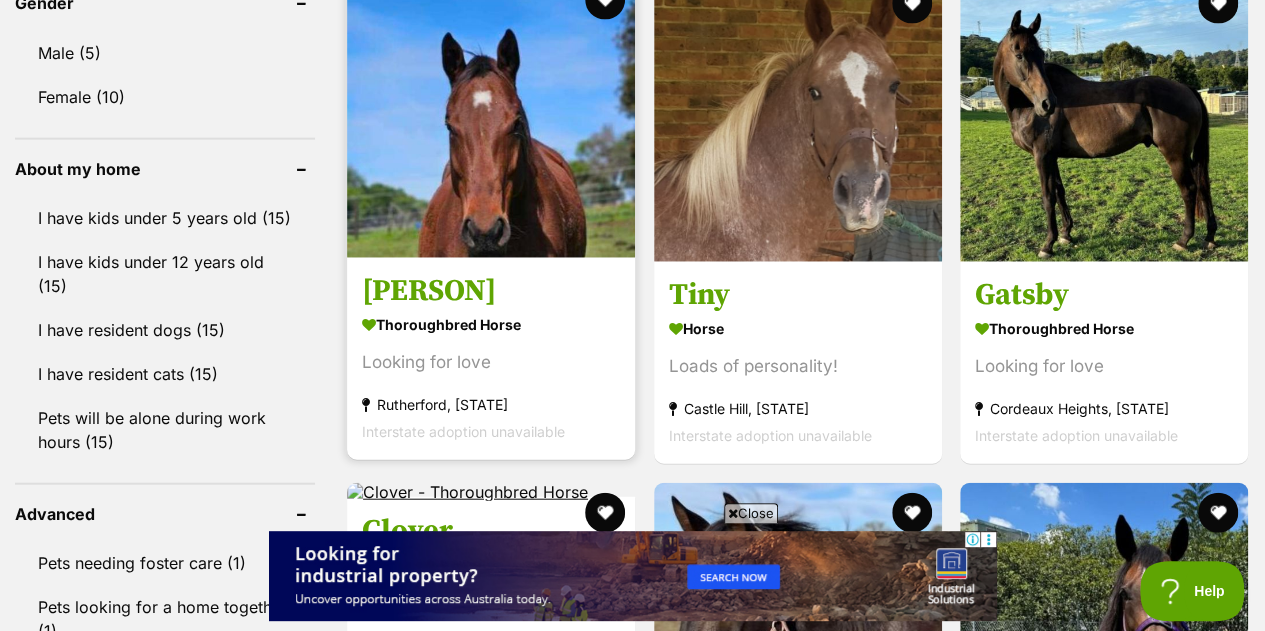 click on "Thoroughbred Horse" at bounding box center [491, 324] 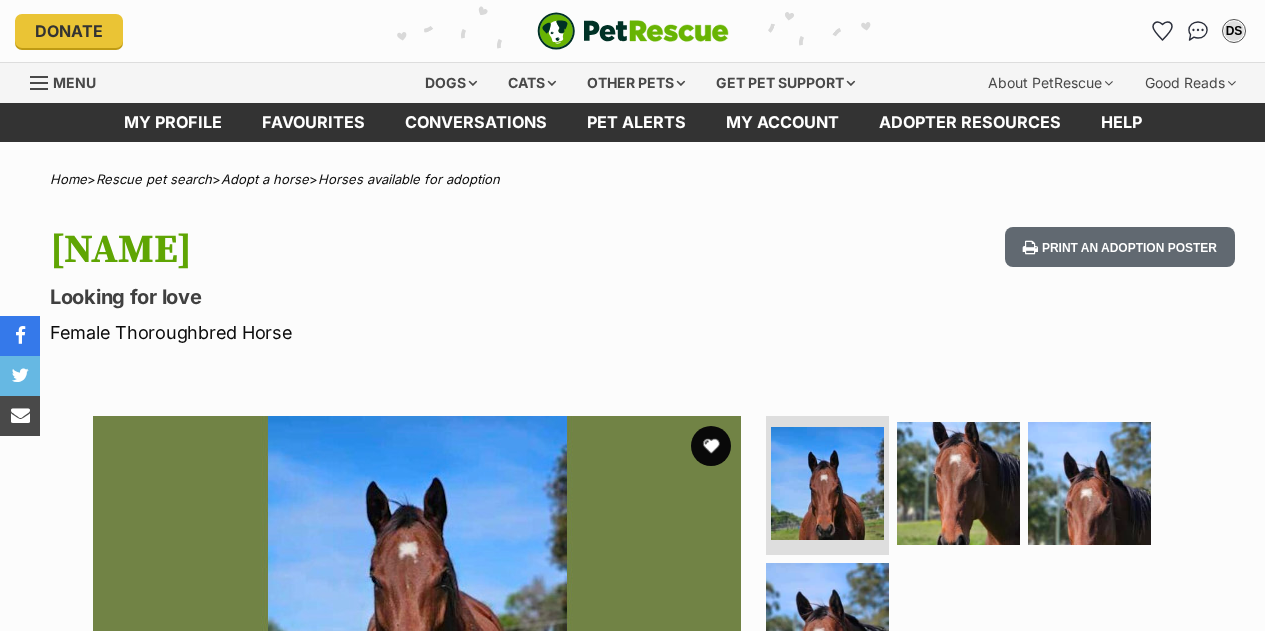 scroll, scrollTop: 0, scrollLeft: 0, axis: both 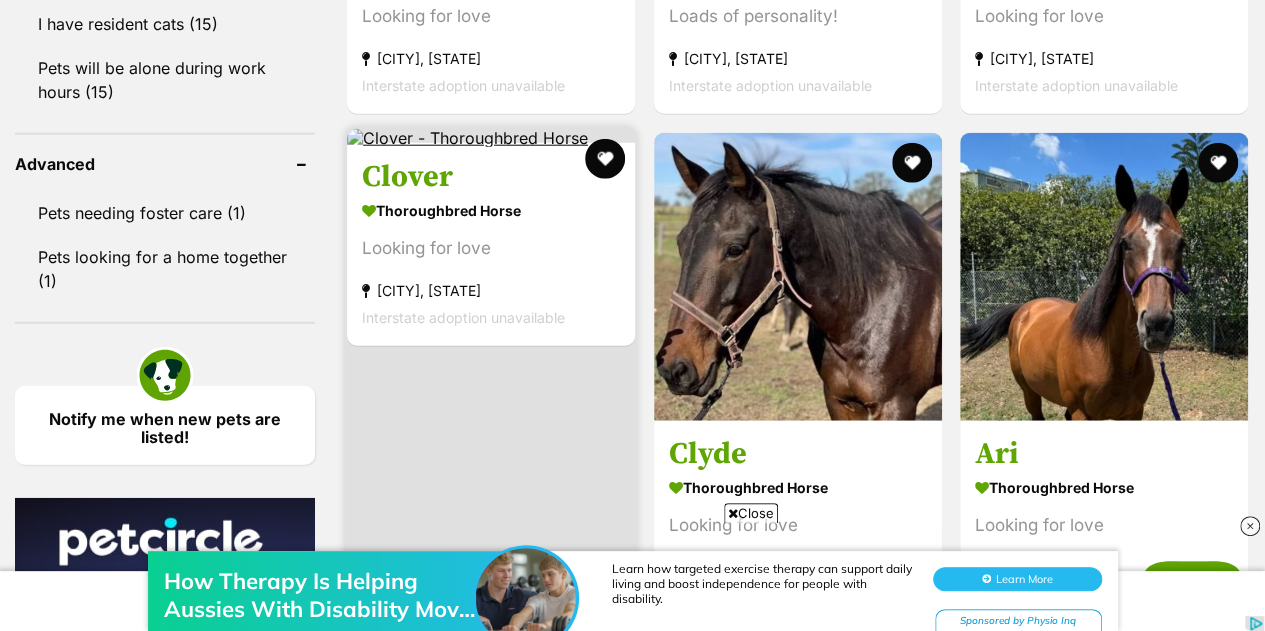 click on "[CITY], [STATE]" at bounding box center [491, 291] 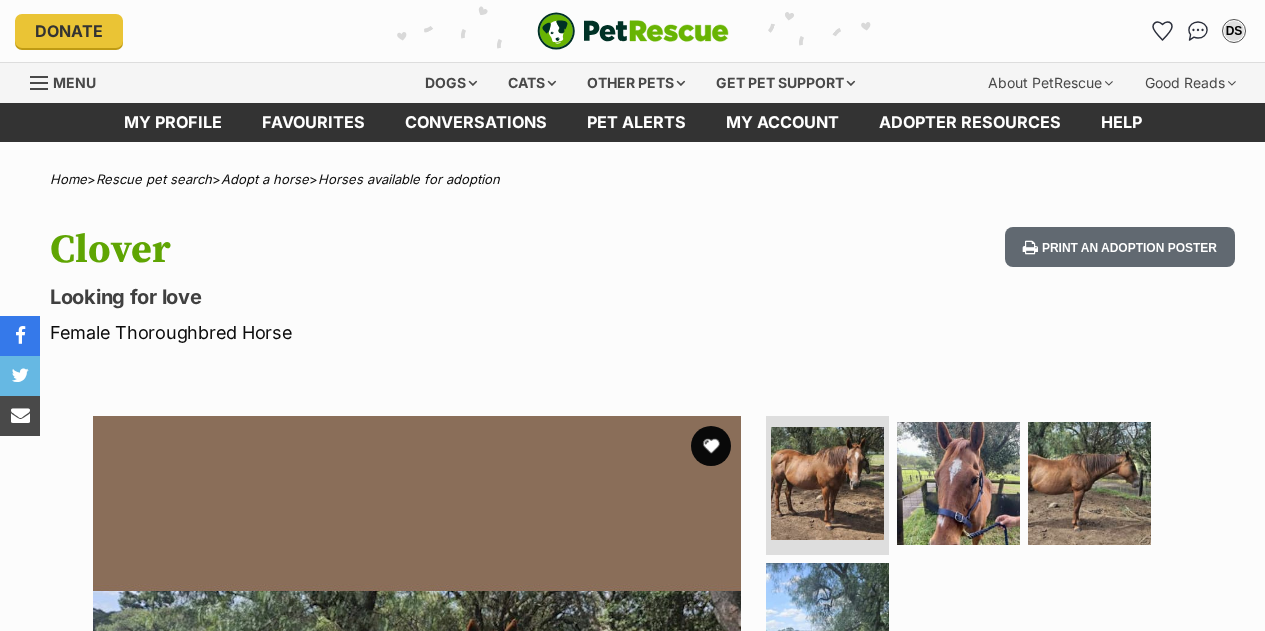 scroll, scrollTop: 0, scrollLeft: 0, axis: both 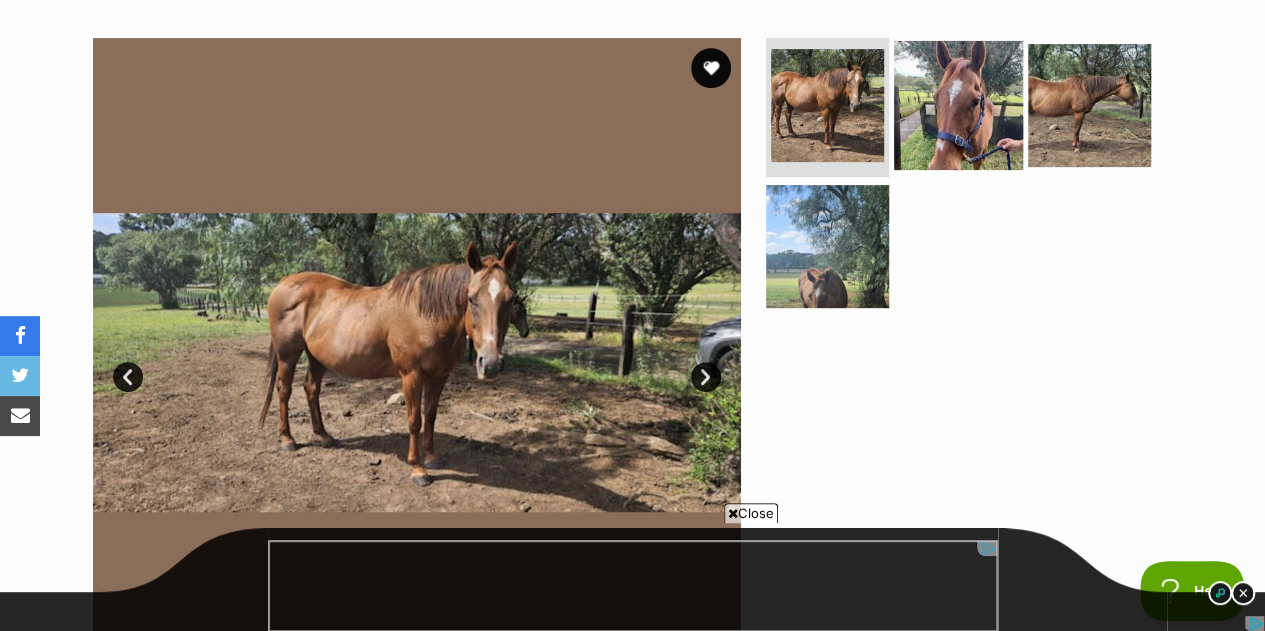 click at bounding box center (958, 104) 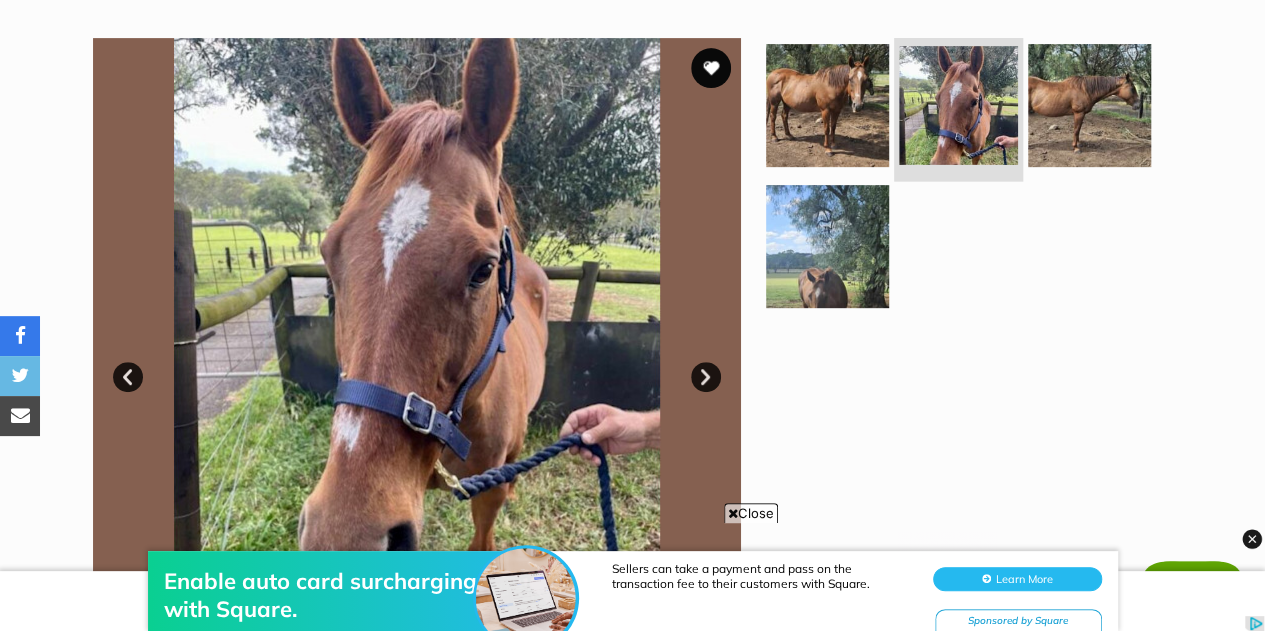 scroll, scrollTop: 0, scrollLeft: 0, axis: both 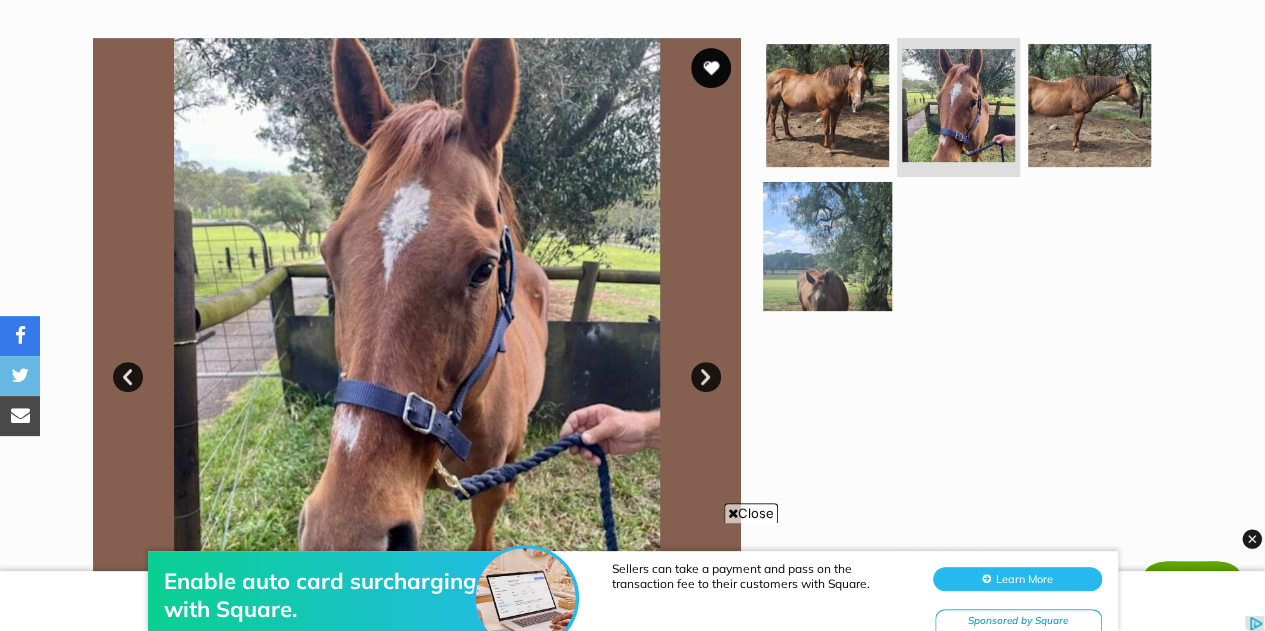 click at bounding box center [827, 246] 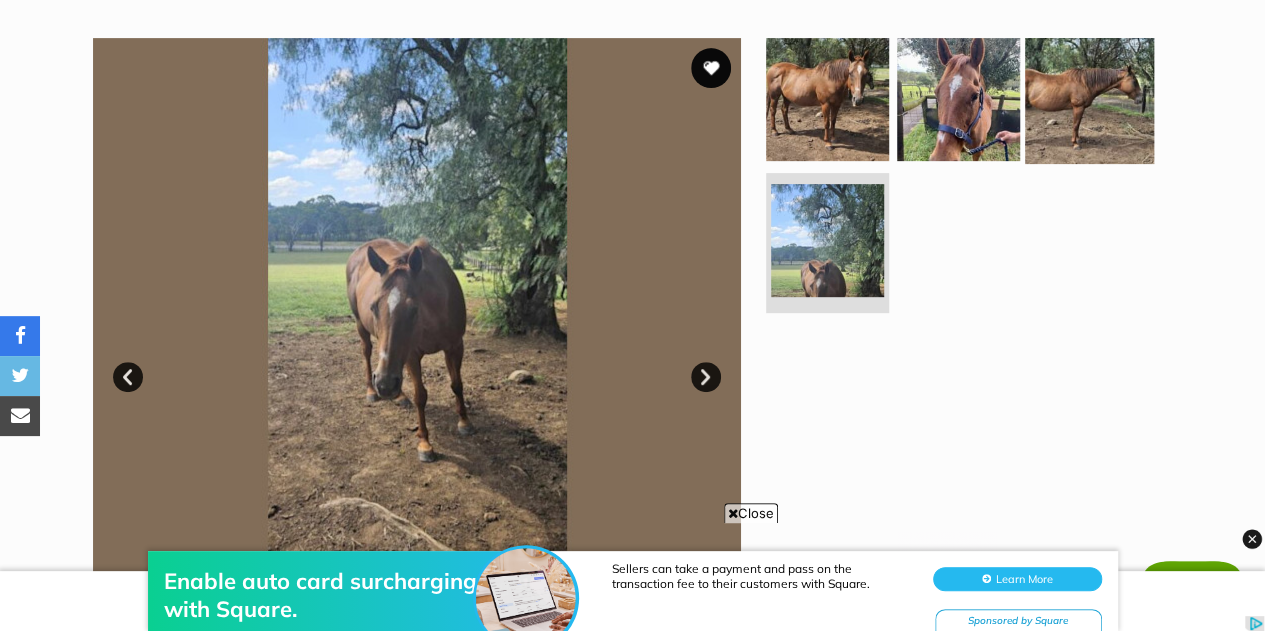 click at bounding box center (1089, 98) 